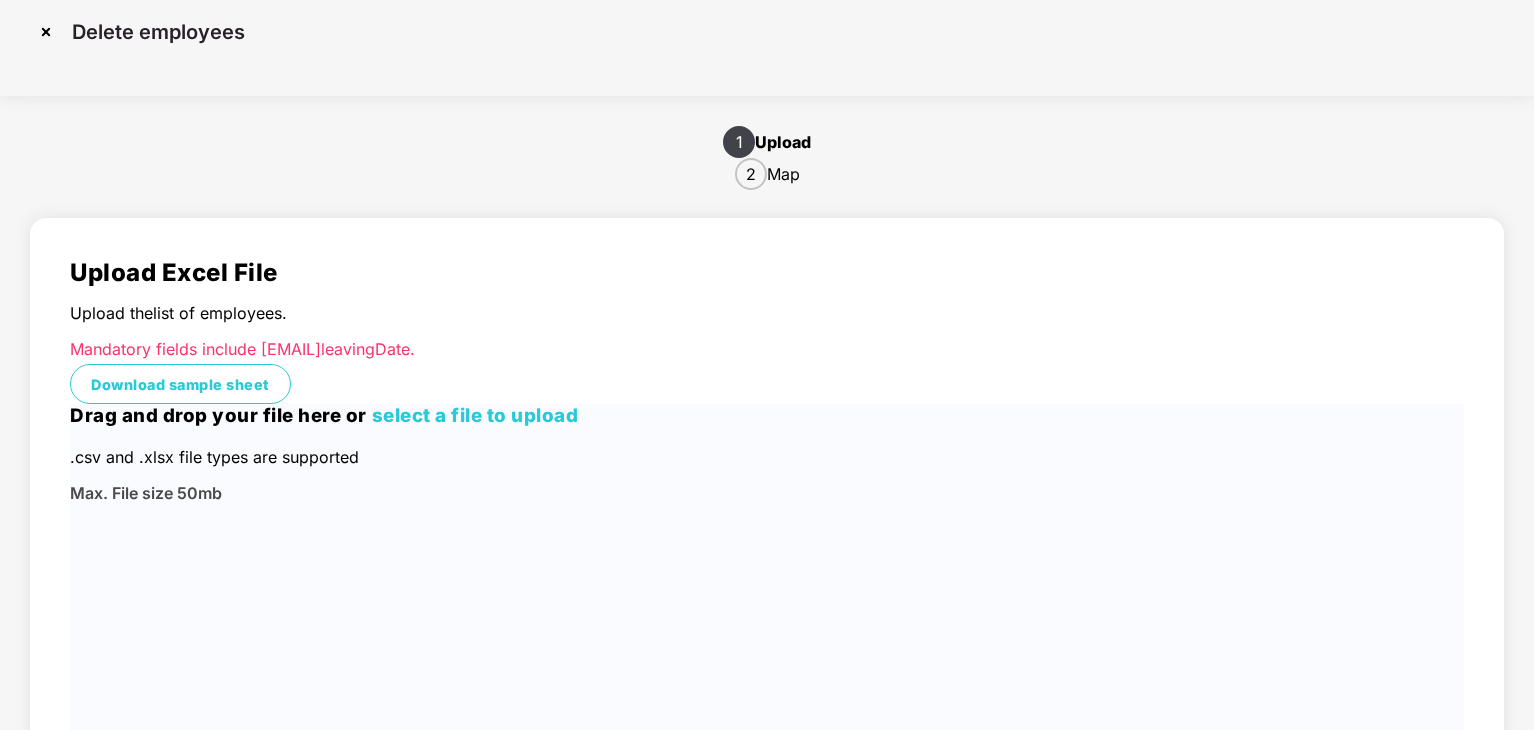 scroll, scrollTop: 0, scrollLeft: 0, axis: both 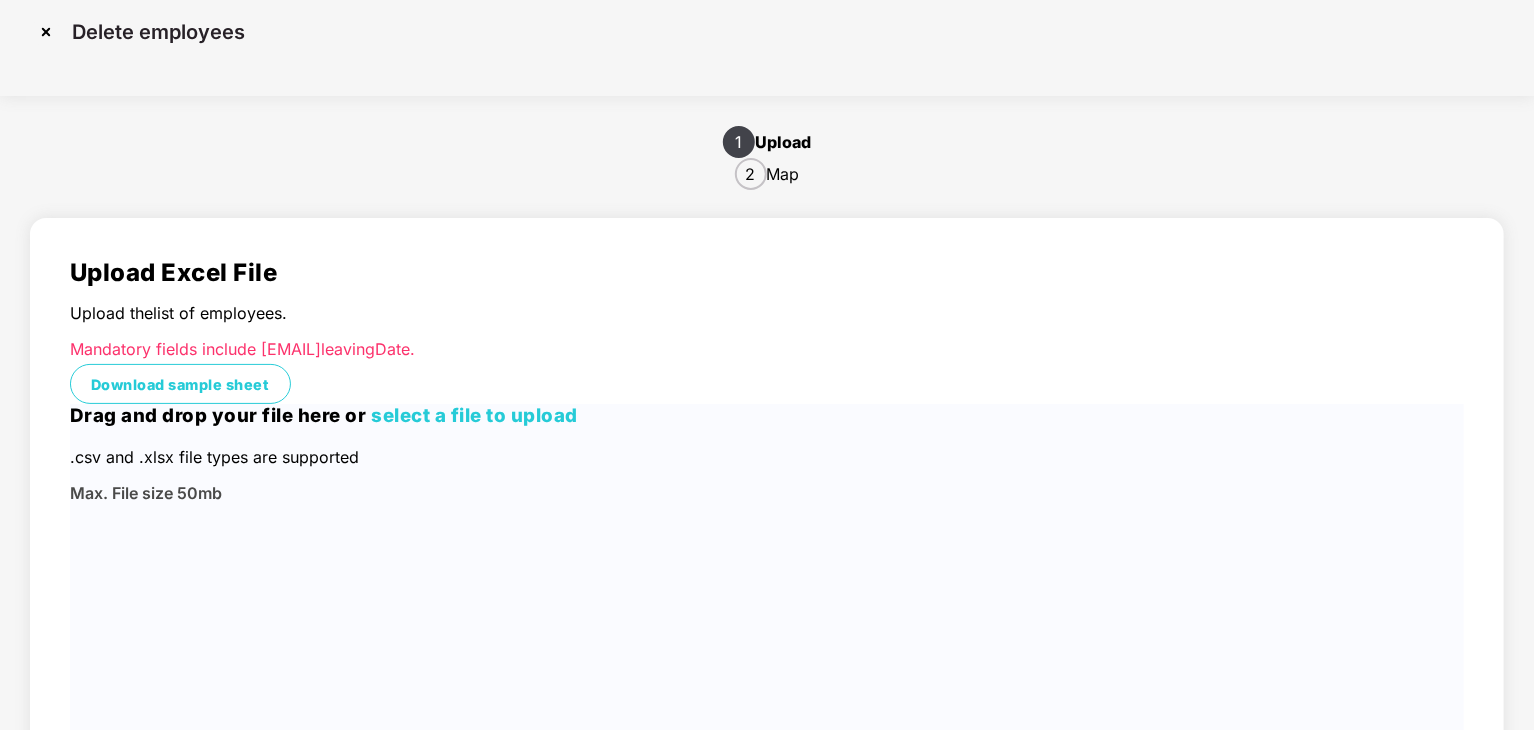 click on "select a file to upload" at bounding box center (475, 415) 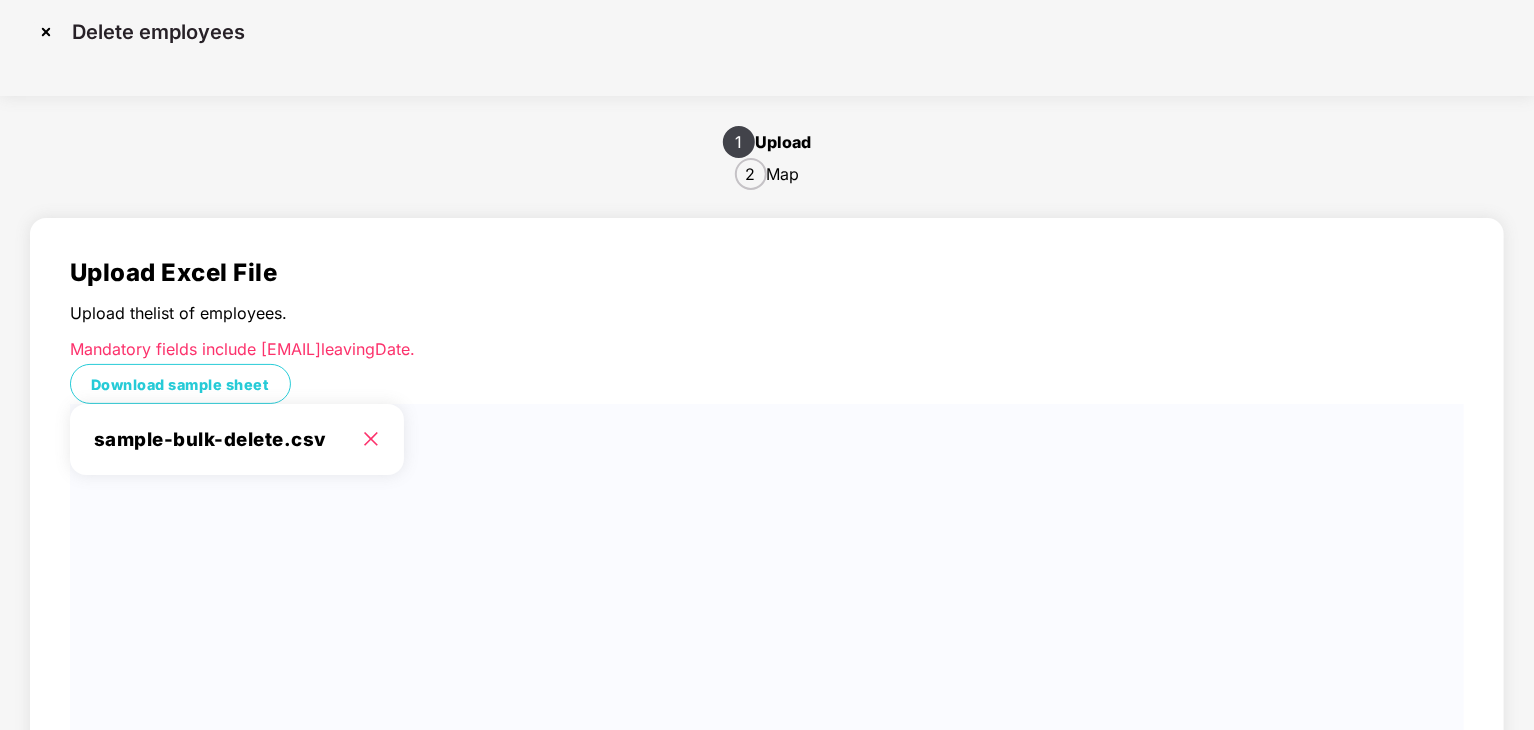 scroll, scrollTop: 71, scrollLeft: 0, axis: vertical 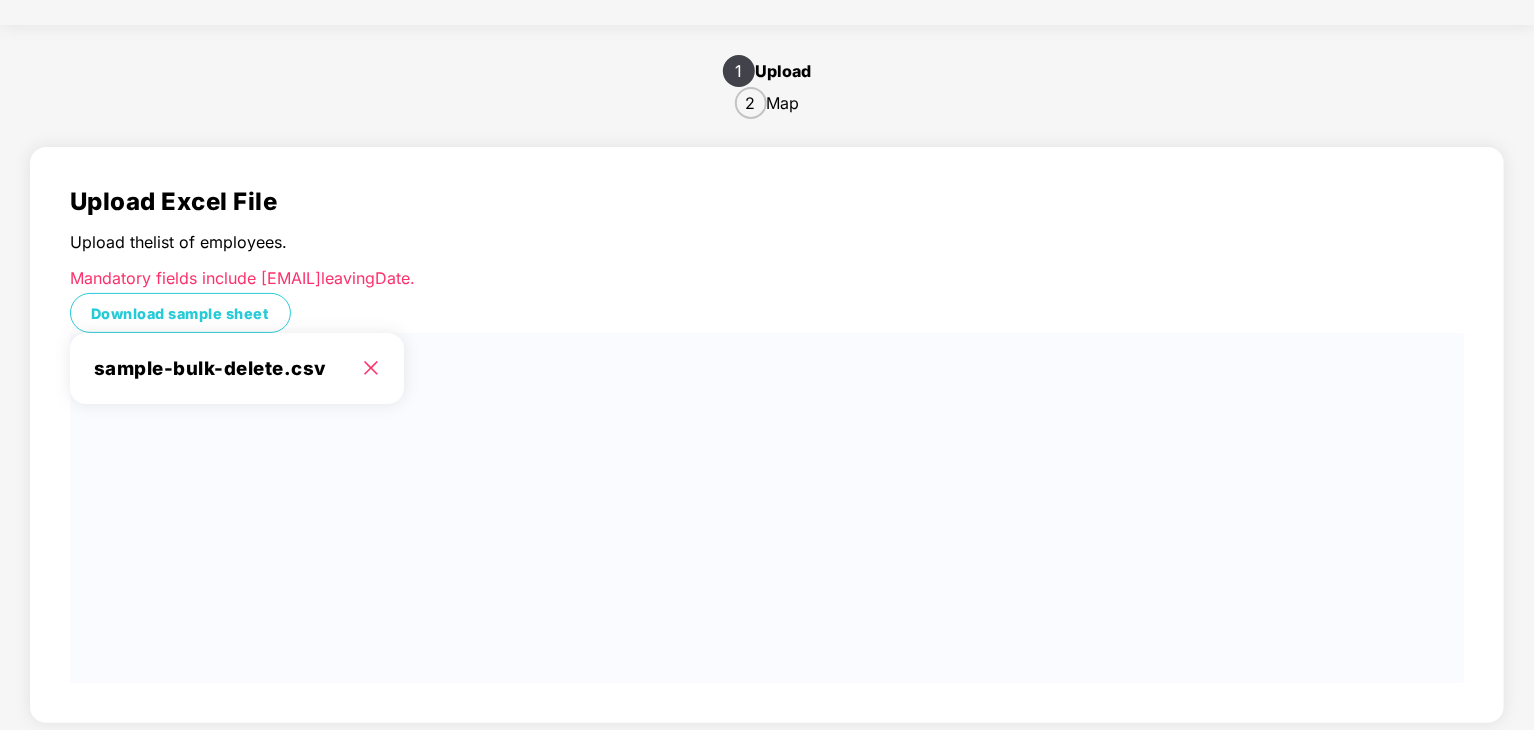 click on "sample-bulk-delete.csv" at bounding box center (767, 368) 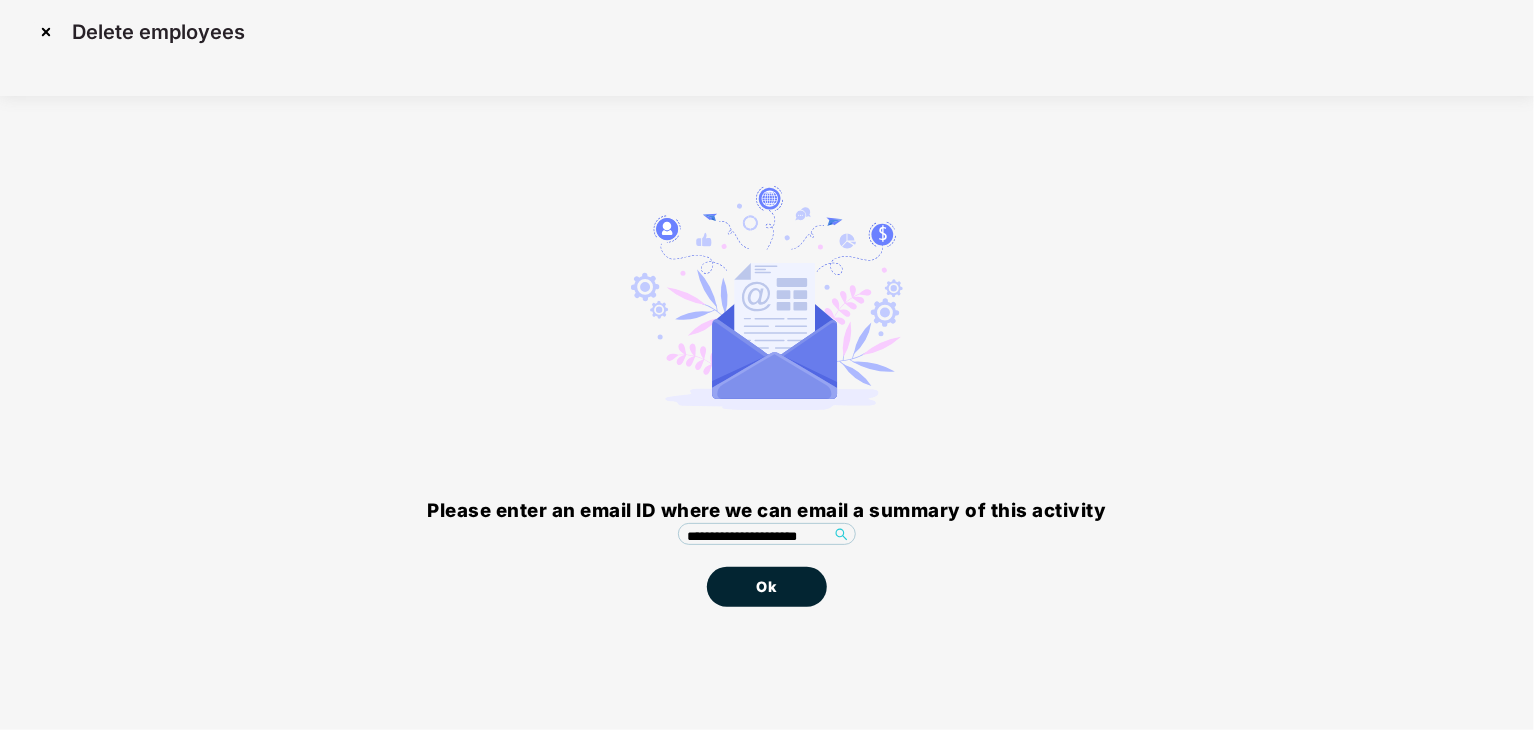 scroll, scrollTop: 0, scrollLeft: 0, axis: both 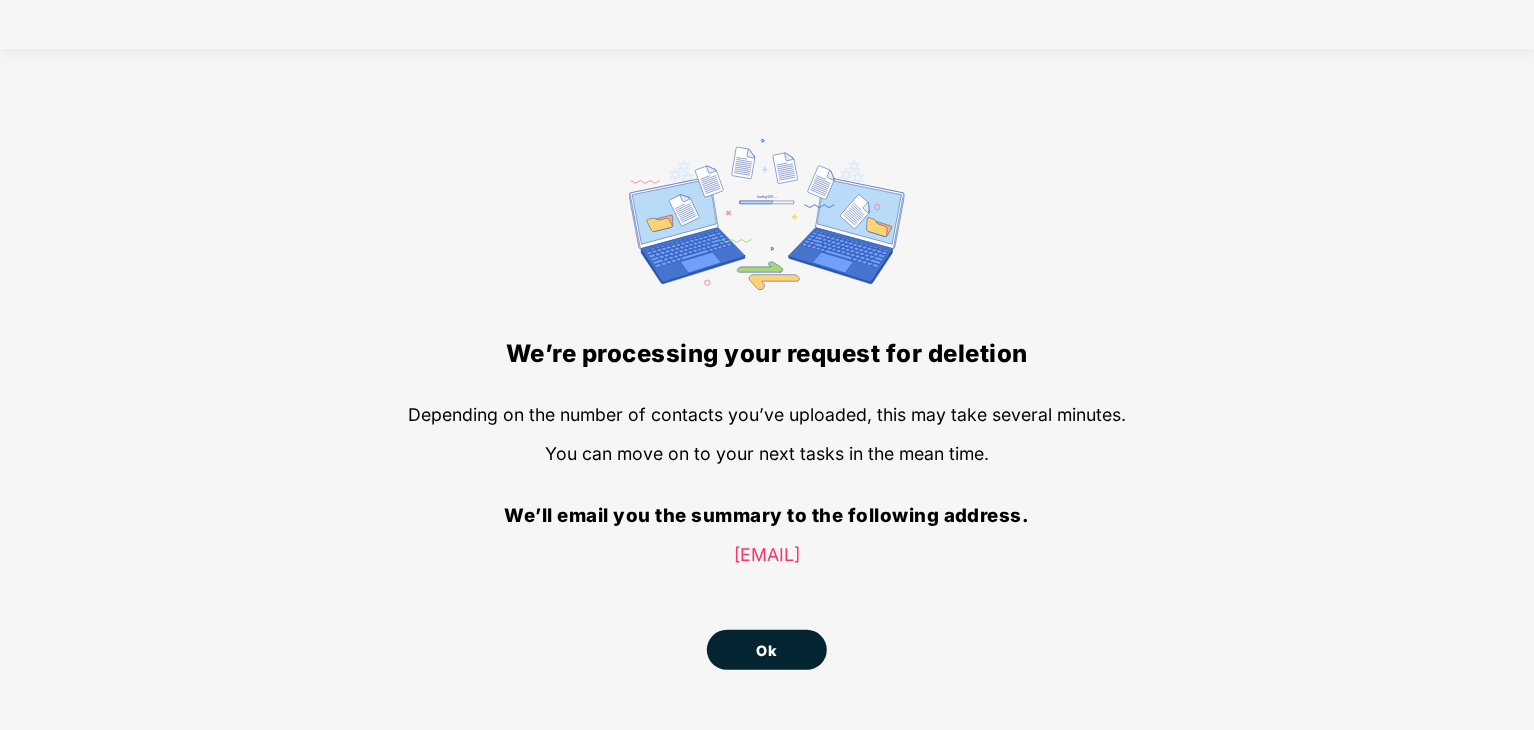 click on "Ok" at bounding box center [767, 650] 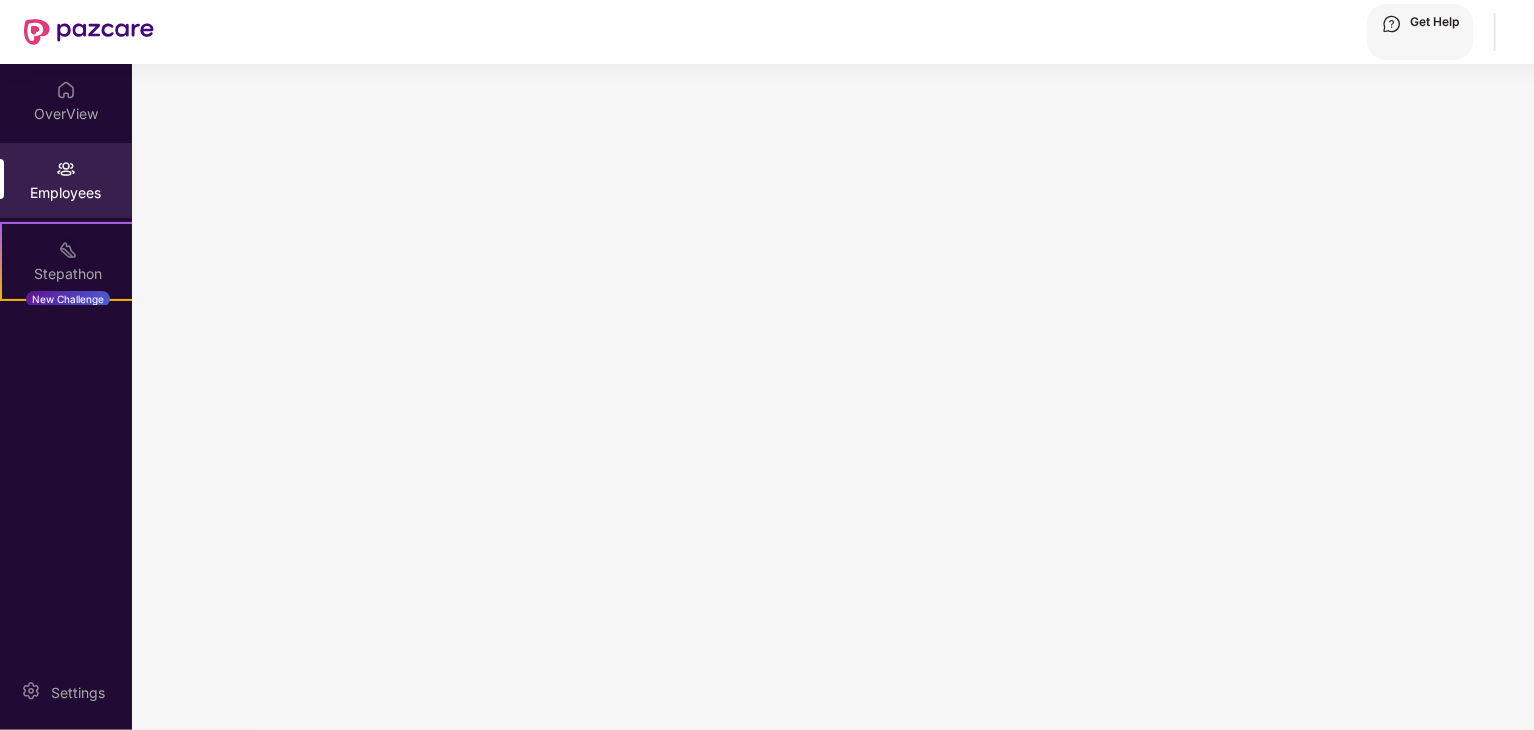 scroll, scrollTop: 0, scrollLeft: 0, axis: both 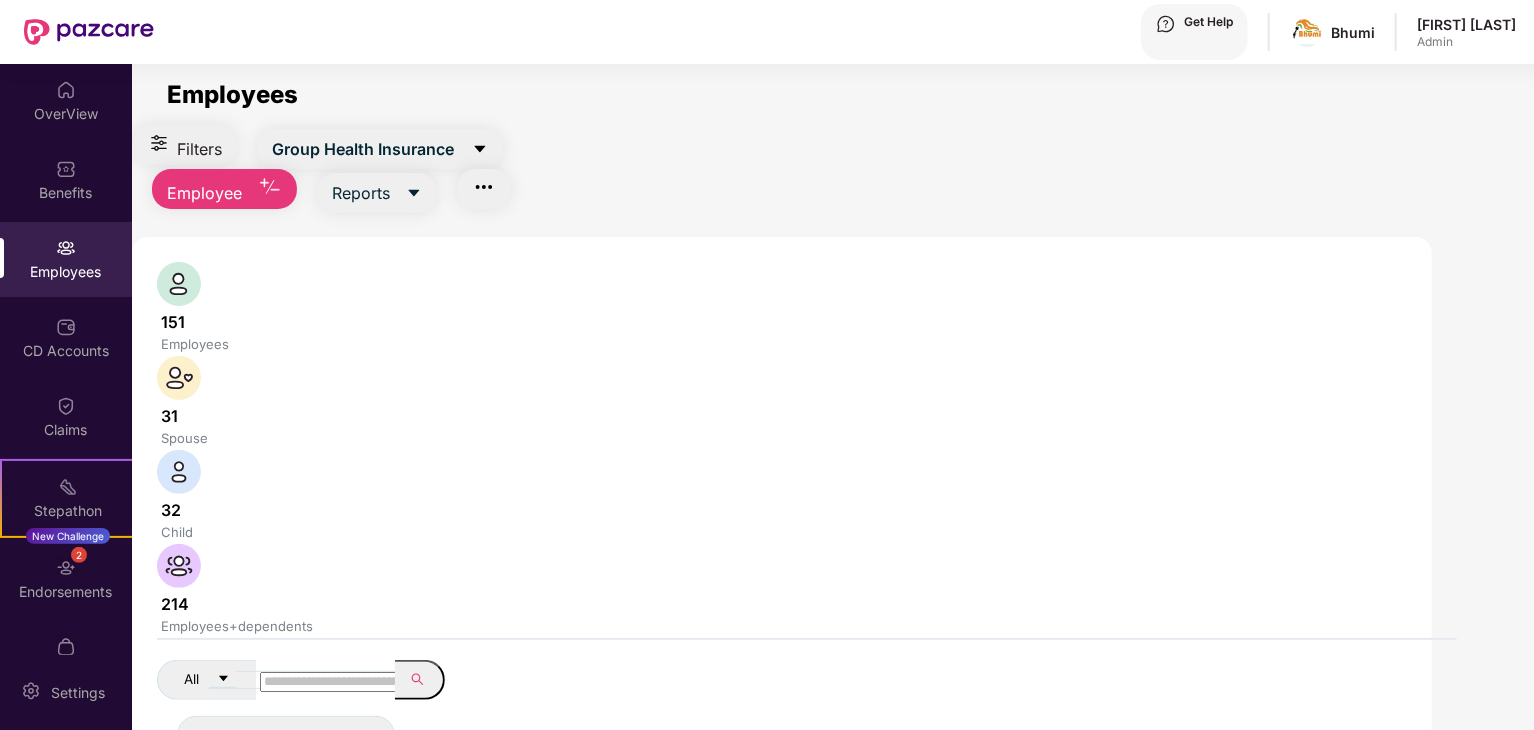 click on "Employee" at bounding box center (363, 149) 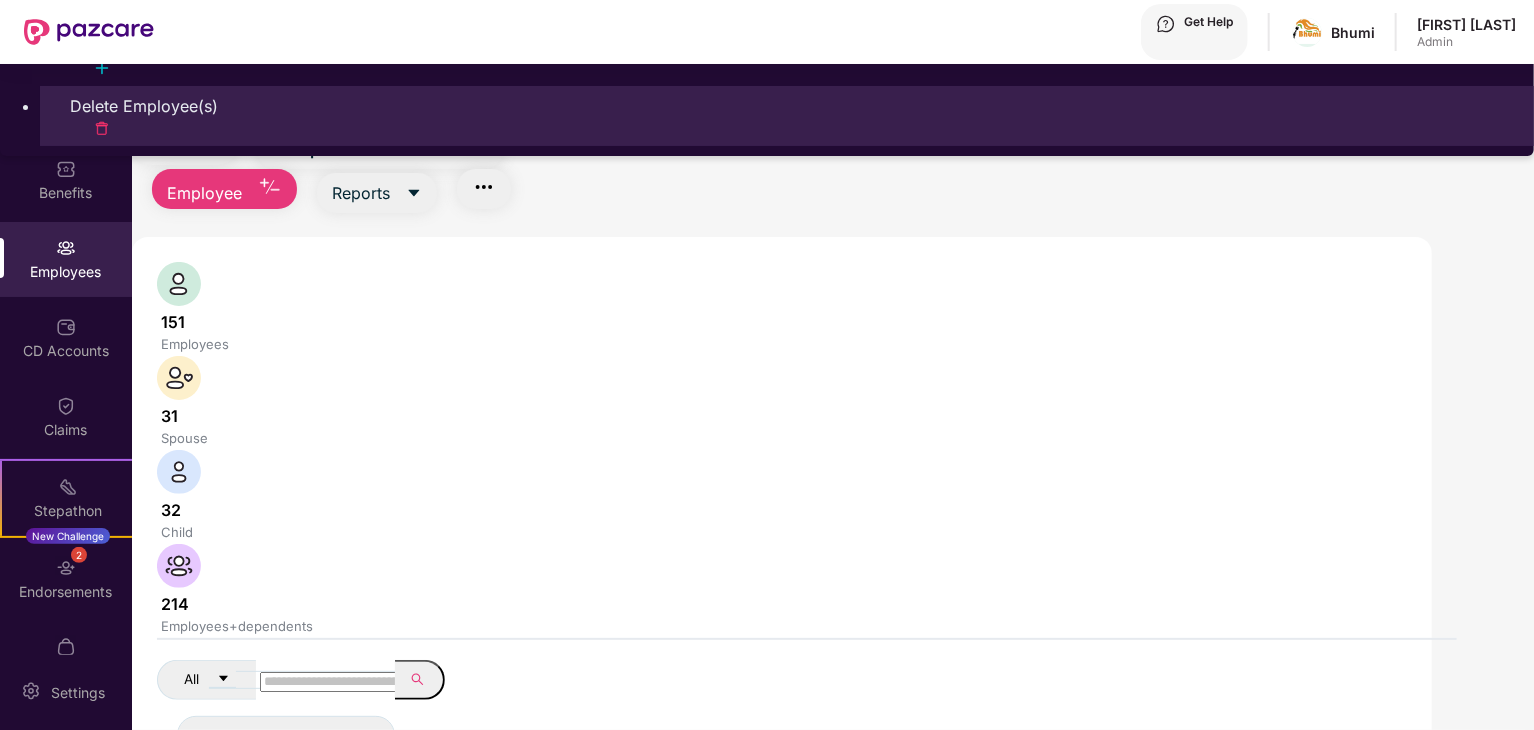 click on "Delete Employee(s)" at bounding box center [787, 106] 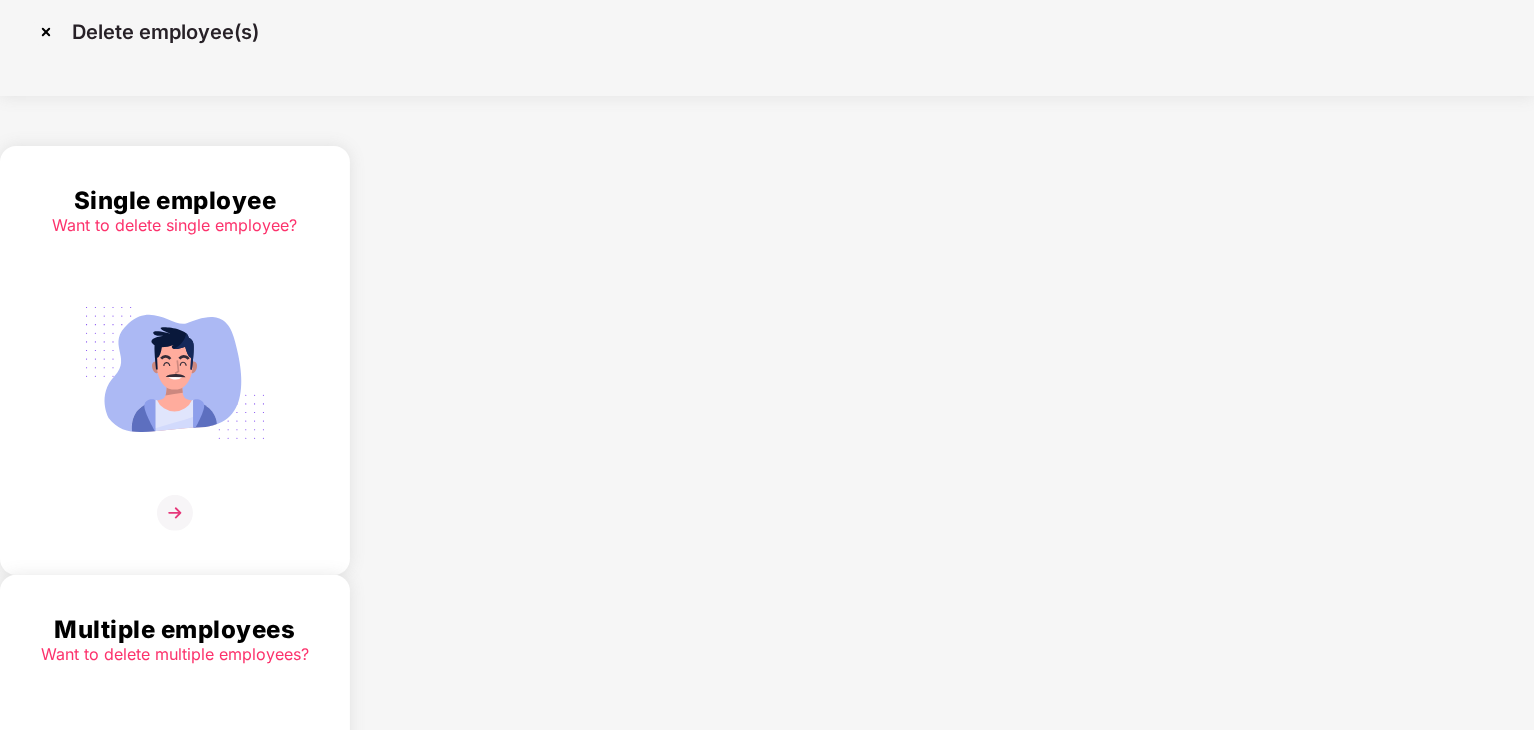 click on "Multiple employees" at bounding box center [175, 200] 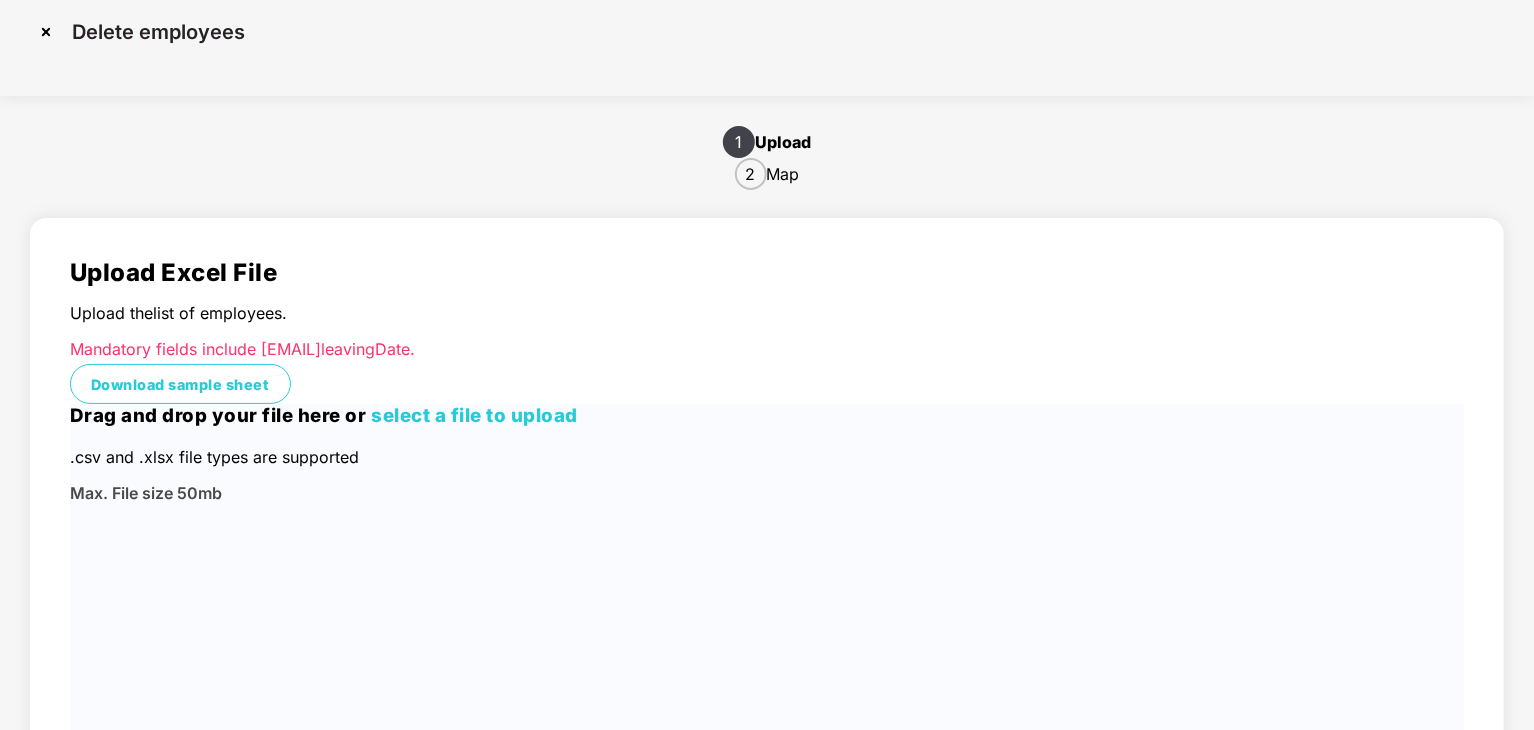click on "select a file to upload" at bounding box center (475, 415) 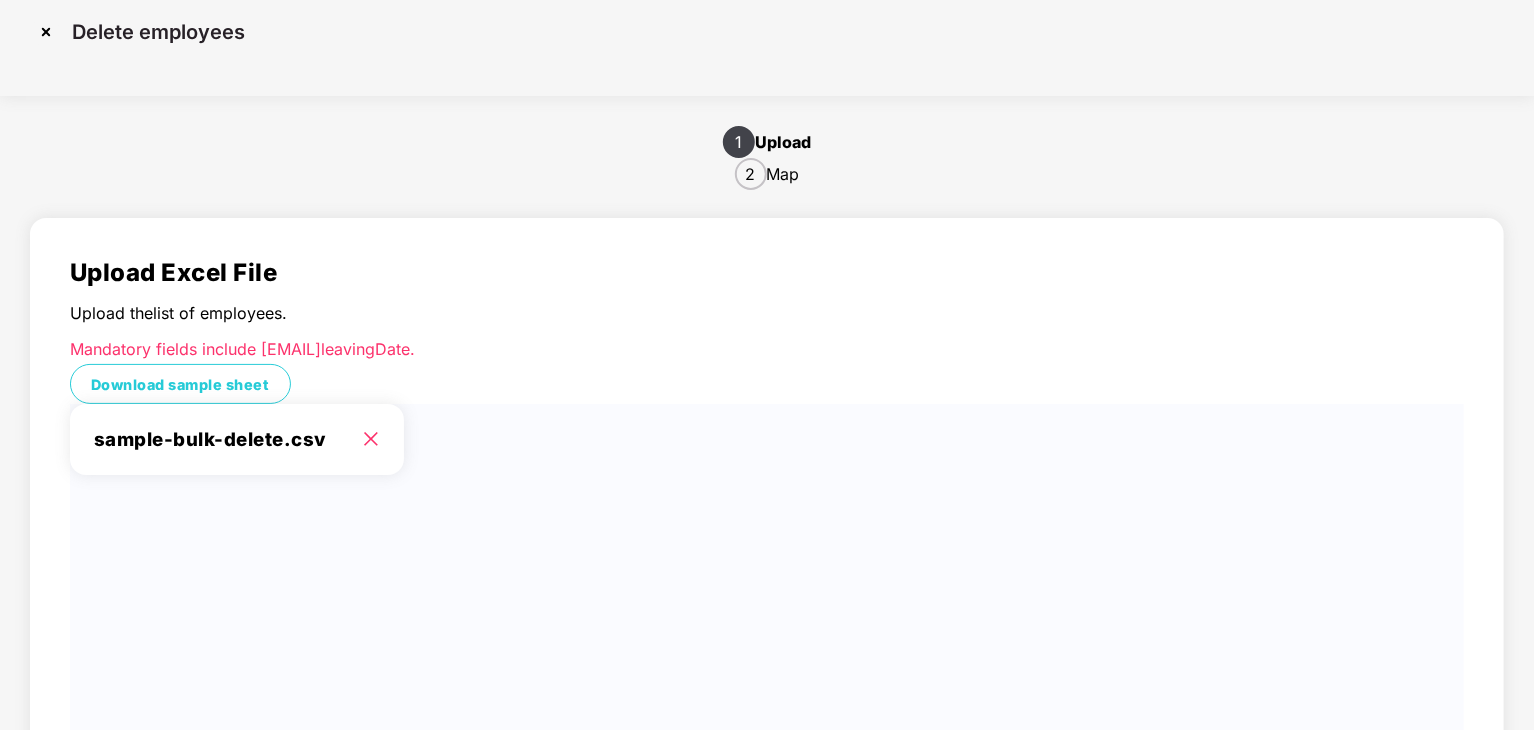 scroll, scrollTop: 71, scrollLeft: 0, axis: vertical 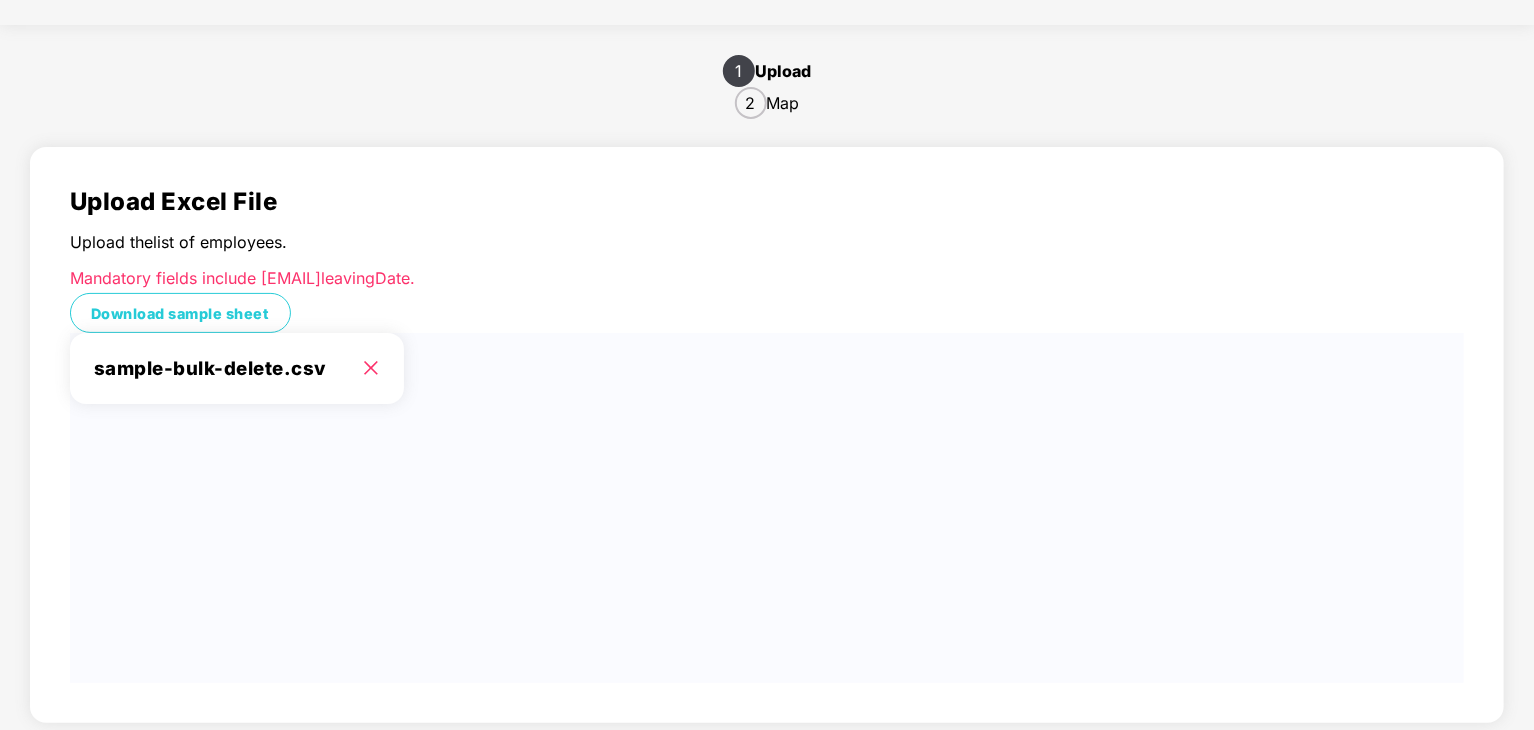 click on "Next" at bounding box center (90, 778) 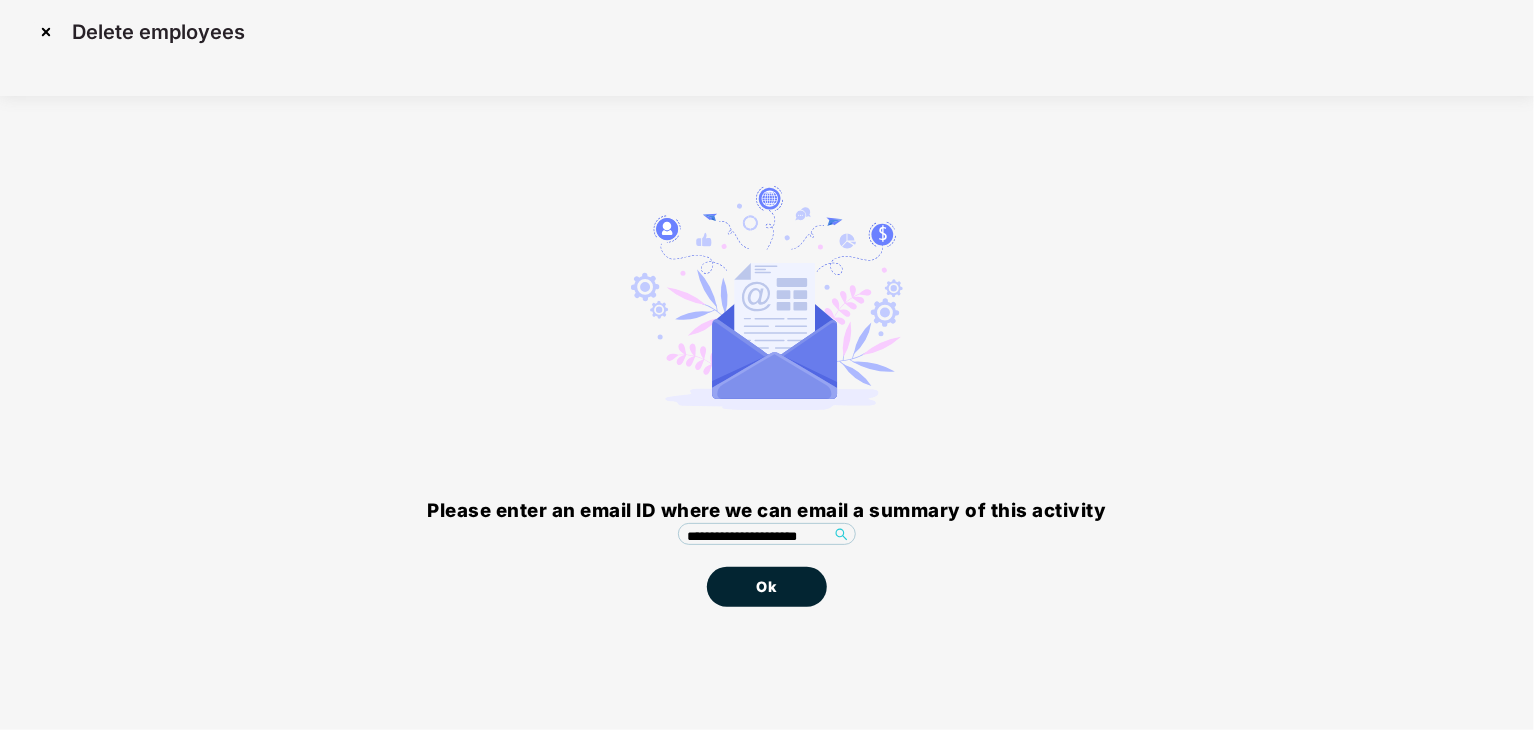 scroll, scrollTop: 0, scrollLeft: 0, axis: both 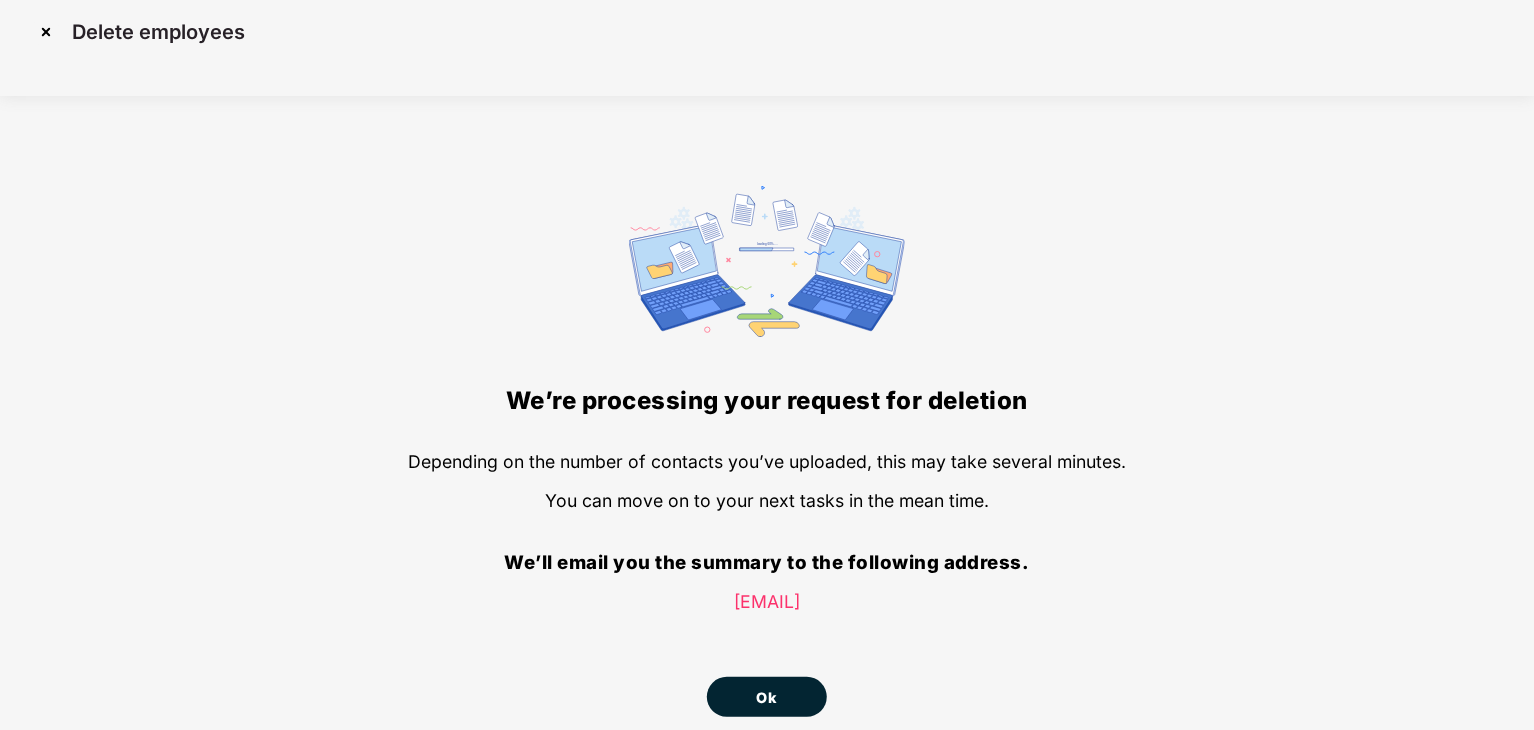 click on "Ok" at bounding box center (767, 697) 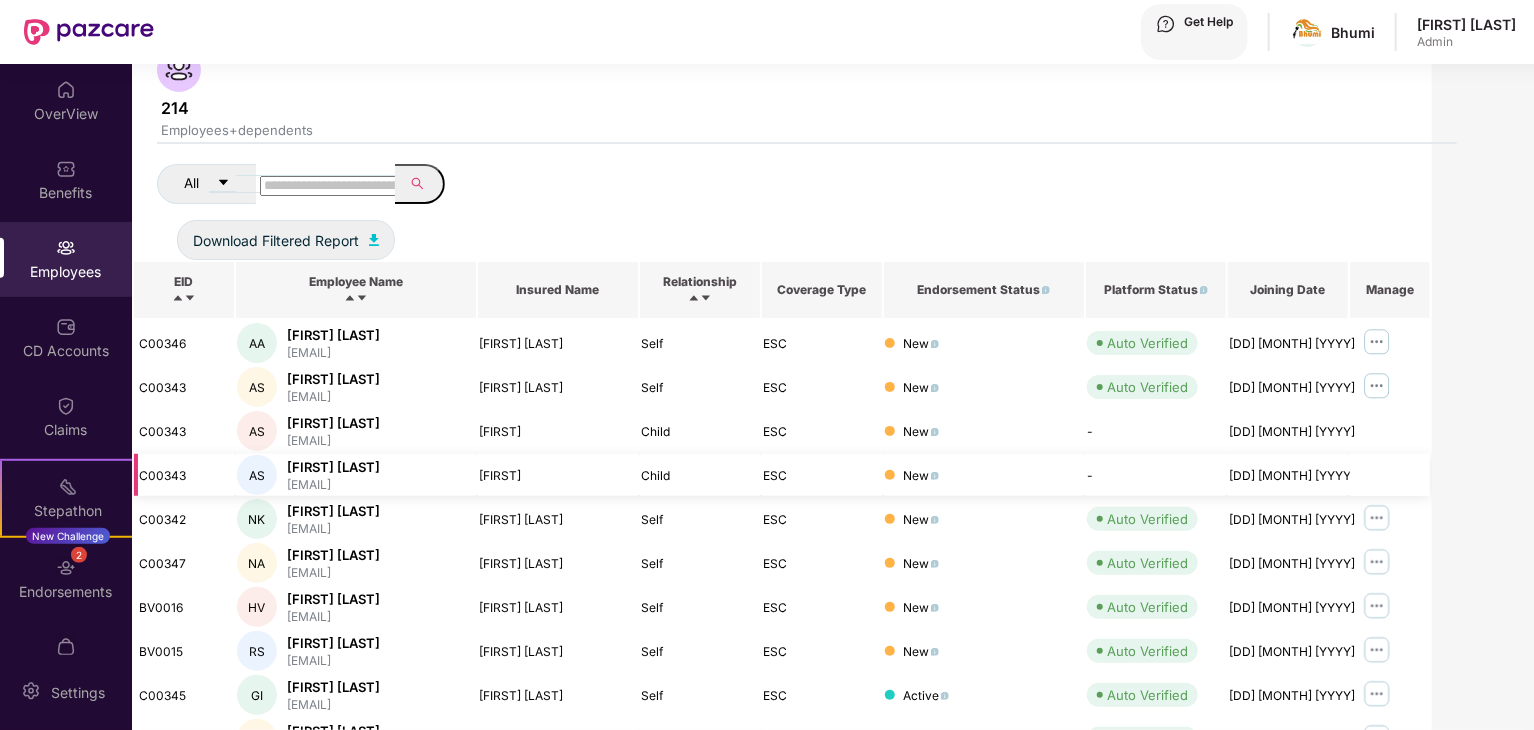scroll, scrollTop: 0, scrollLeft: 0, axis: both 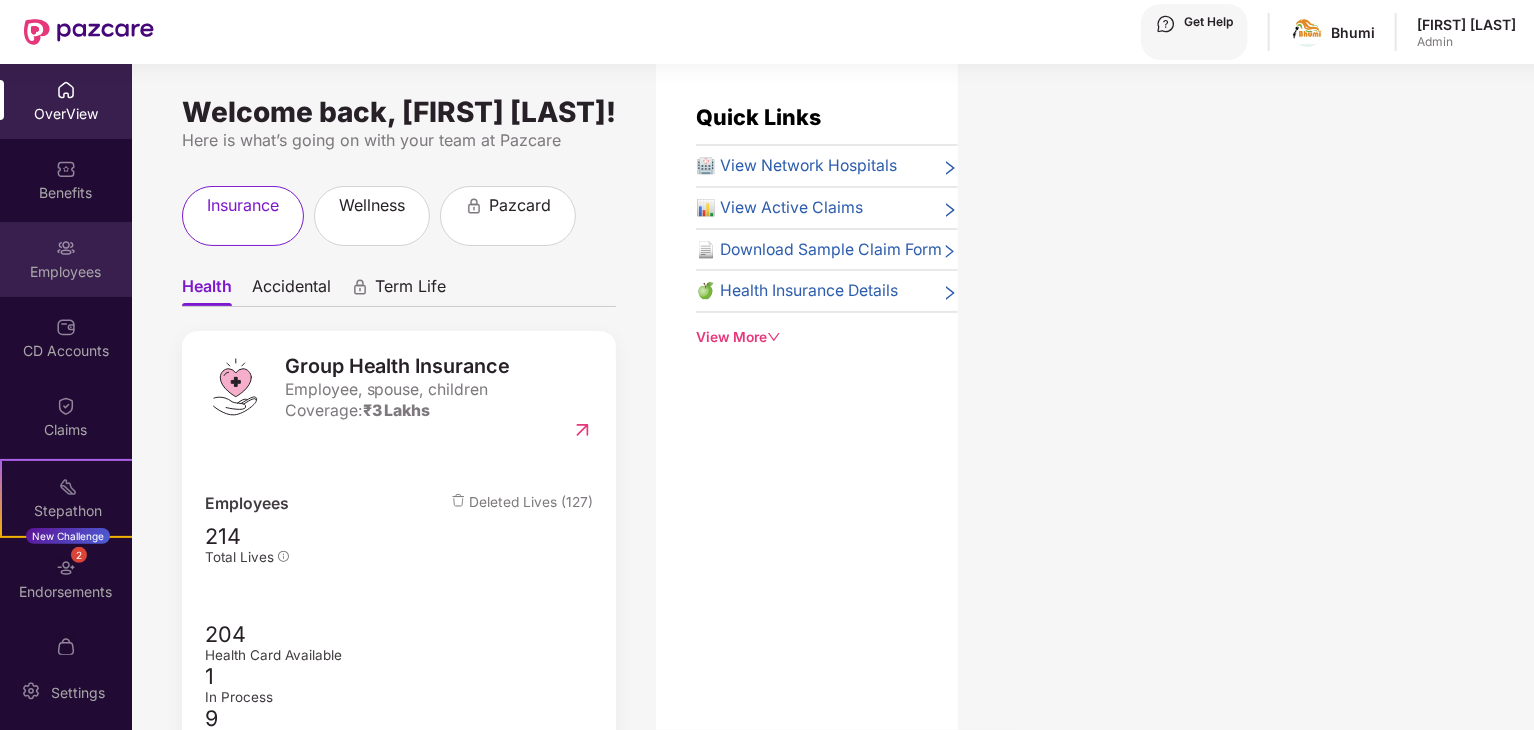 click on "Employees" at bounding box center [66, 114] 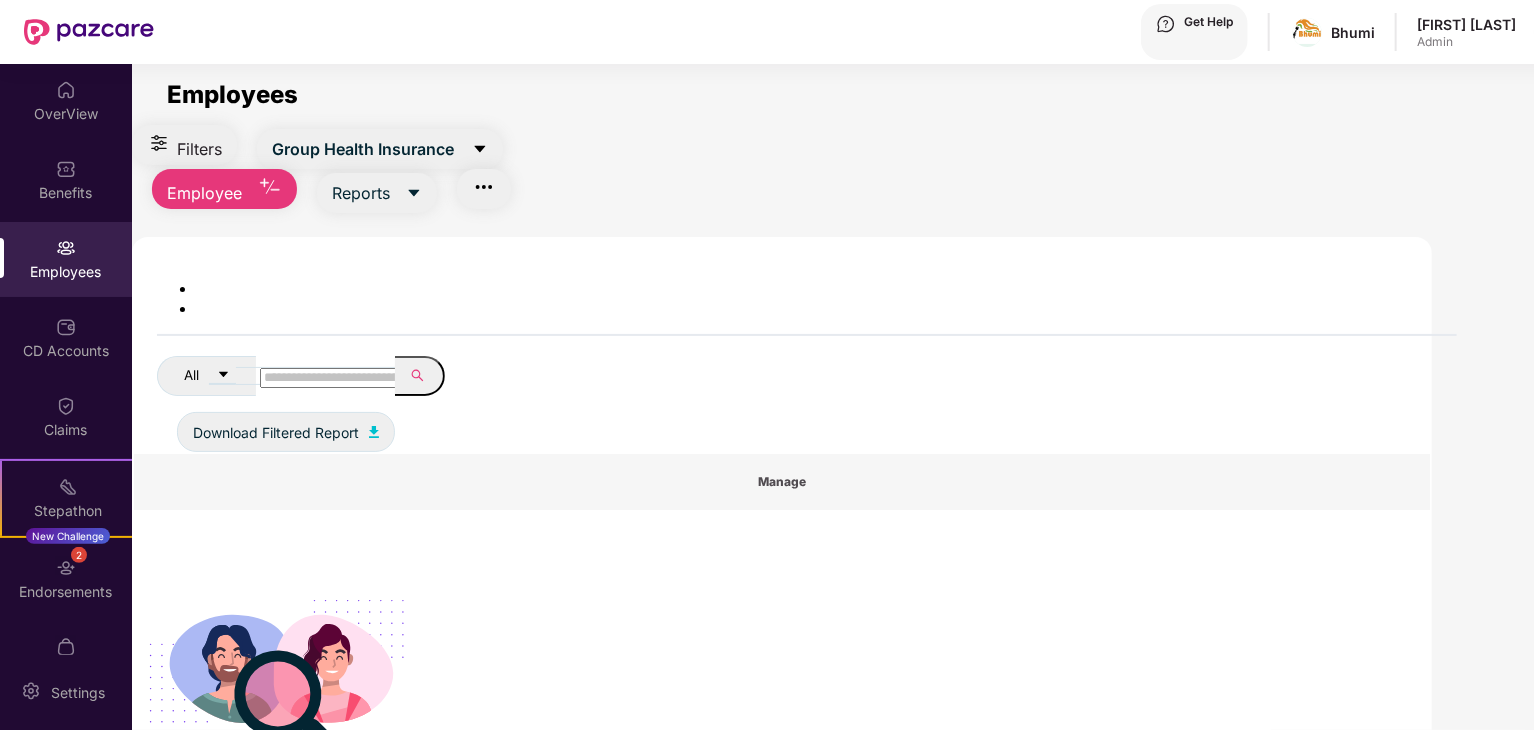 click at bounding box center (325, 376) 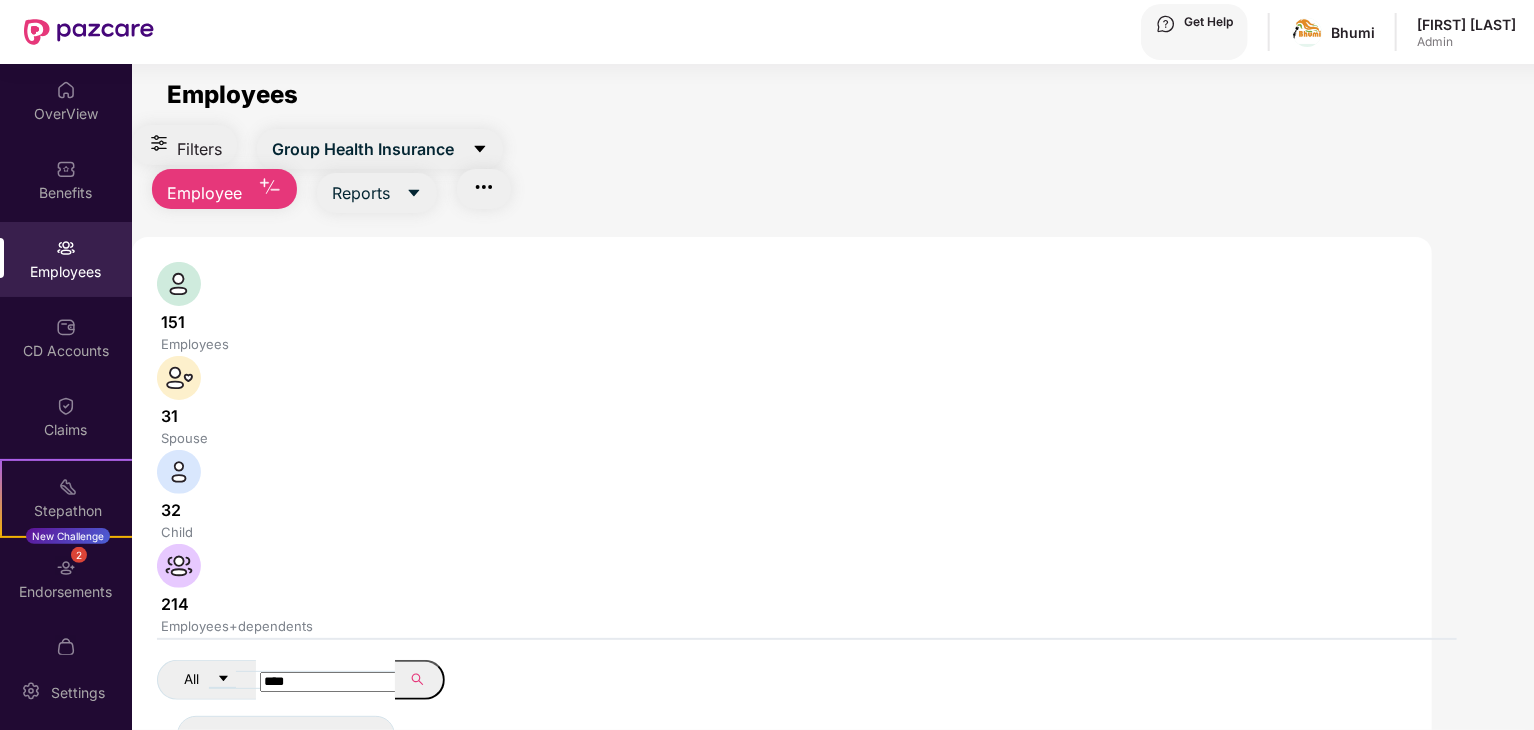 type on "****" 